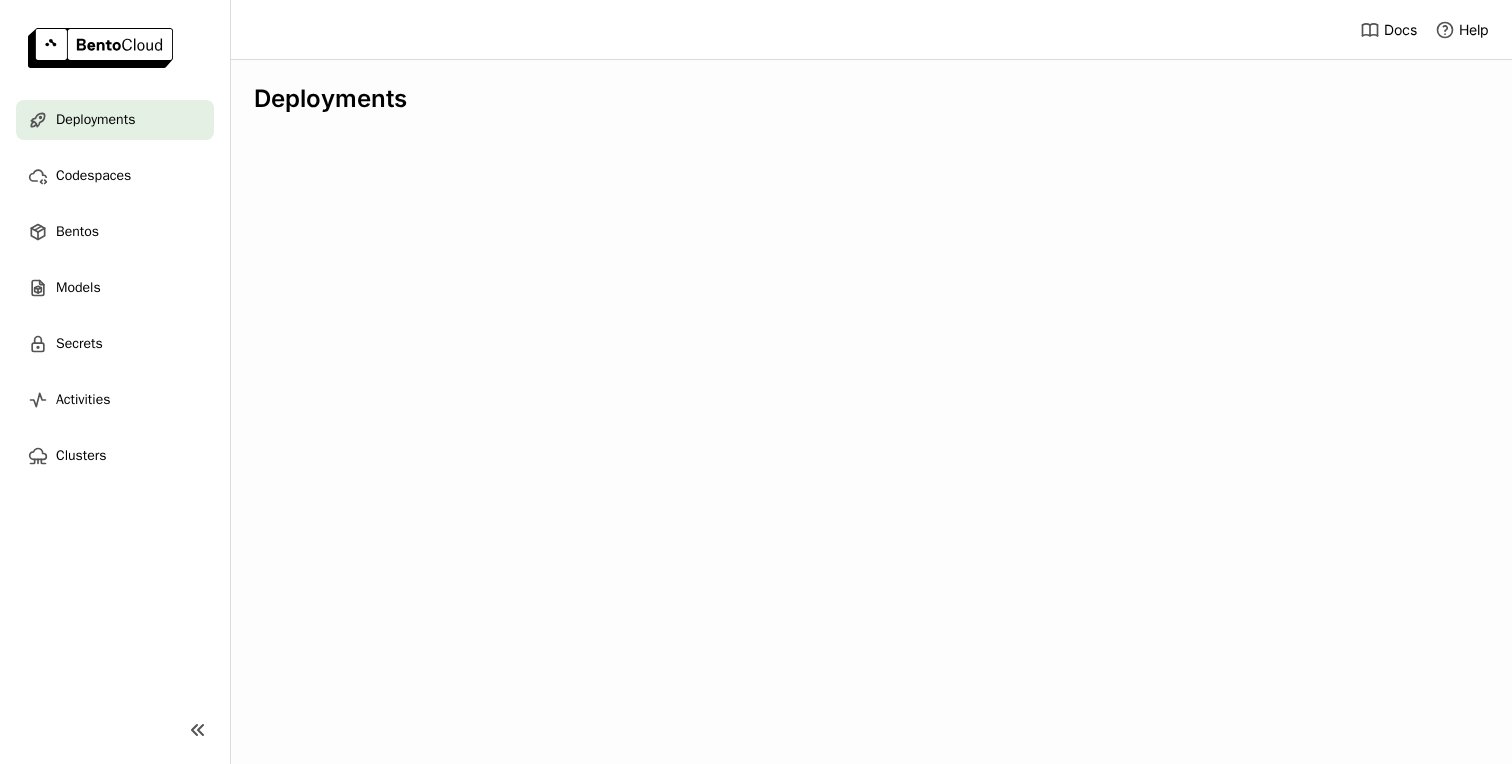 scroll, scrollTop: 0, scrollLeft: 0, axis: both 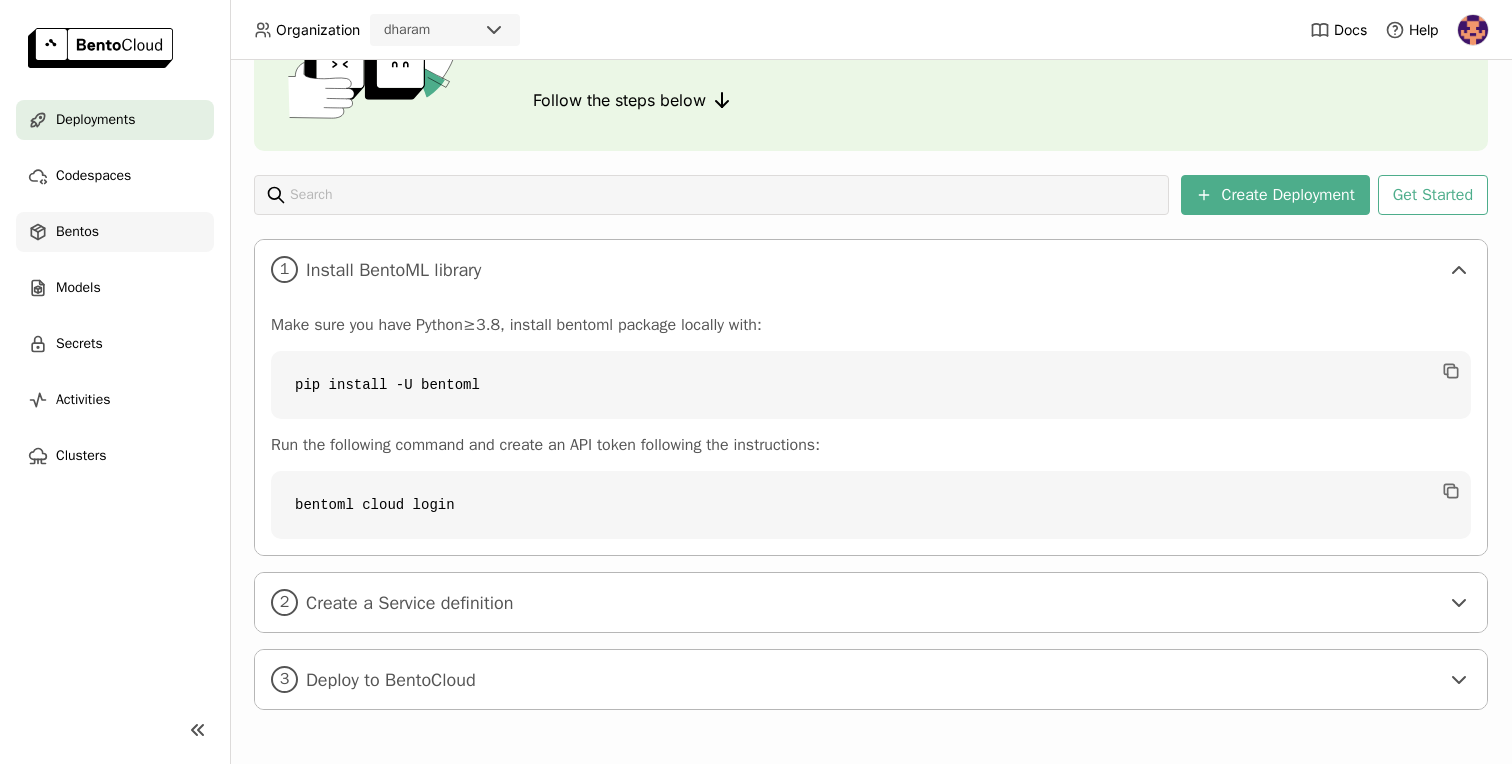 click on "Bentos" at bounding box center (115, 232) 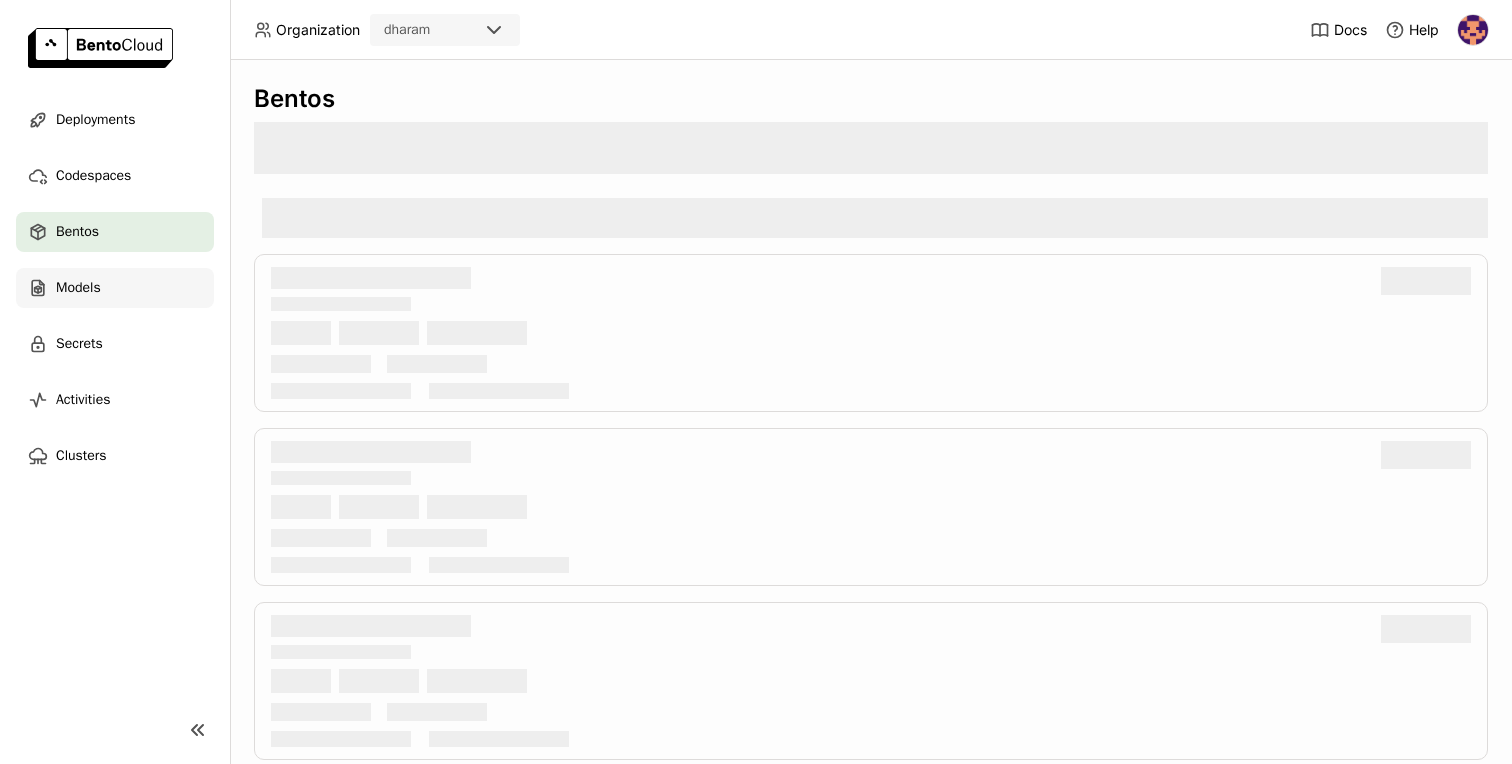 click on "Models" at bounding box center (115, 288) 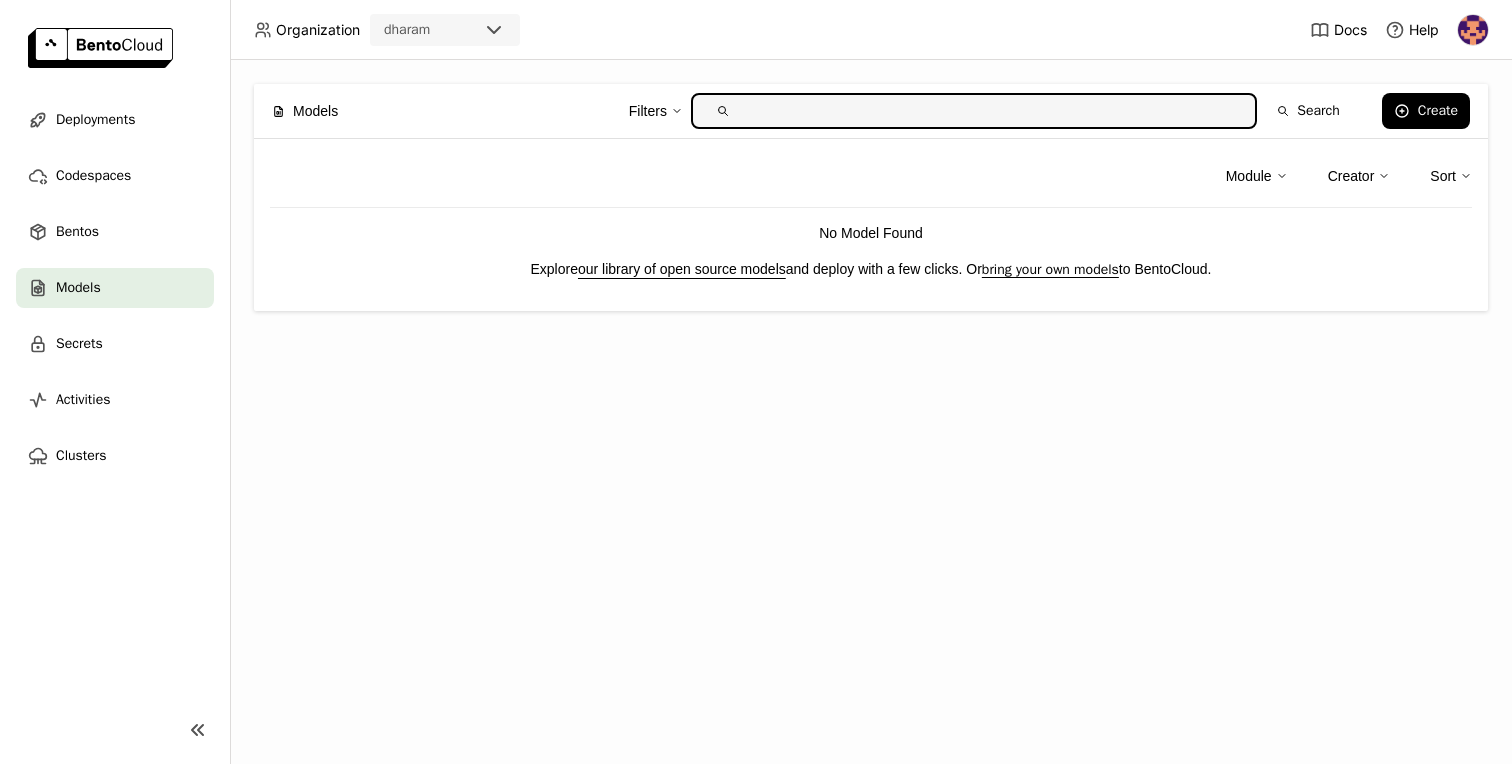 click on "our library of open source models" at bounding box center (682, 269) 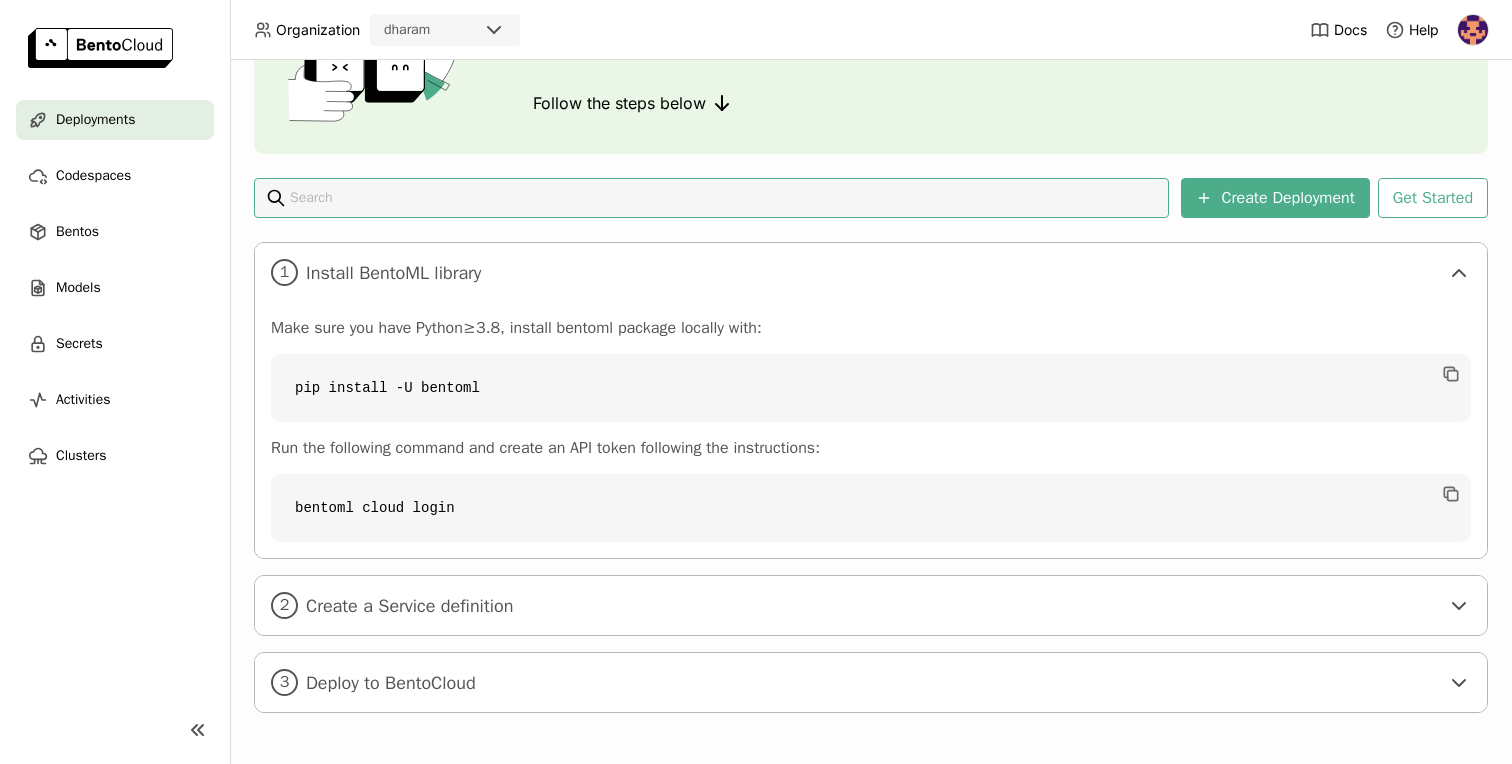 scroll, scrollTop: 185, scrollLeft: 0, axis: vertical 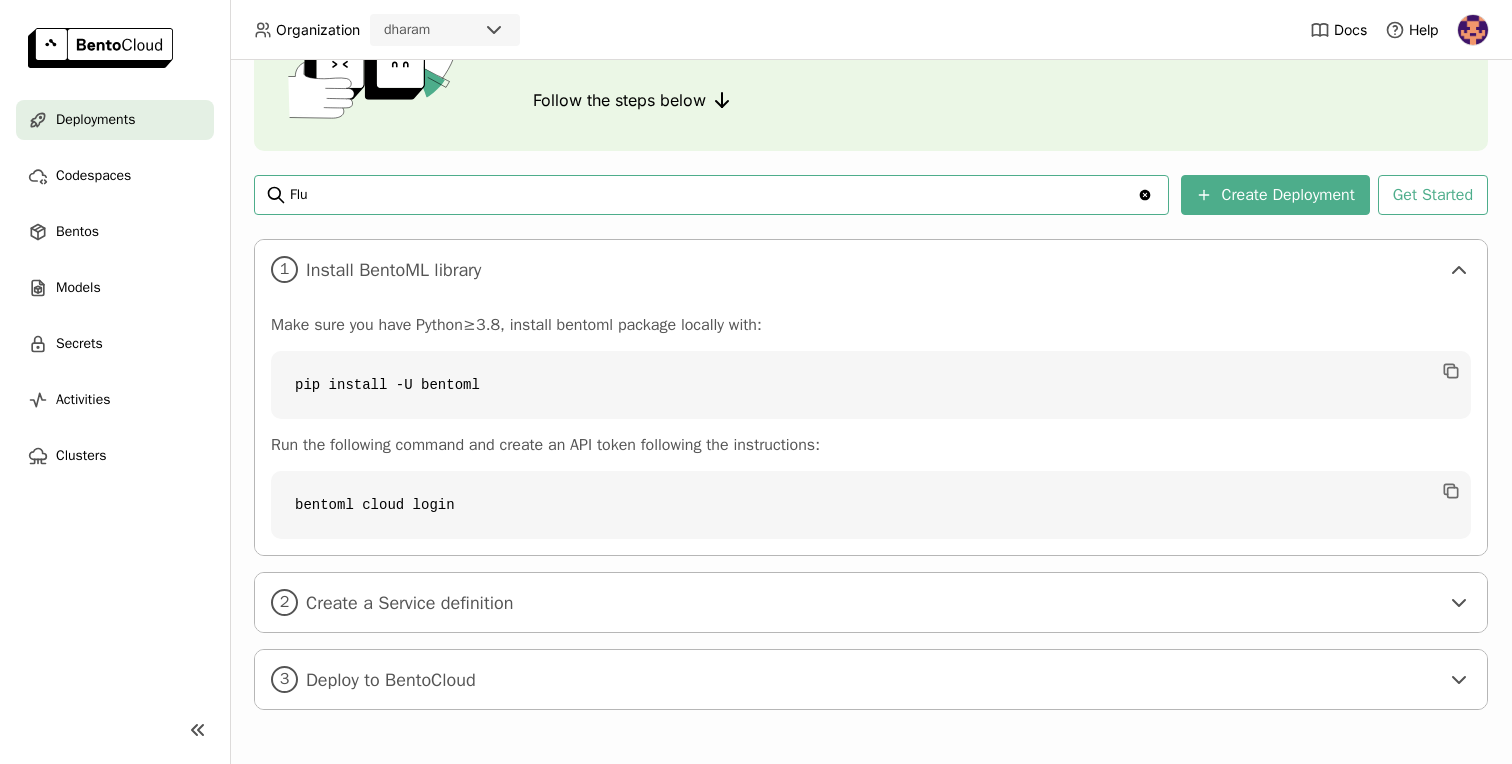 type on "Flux" 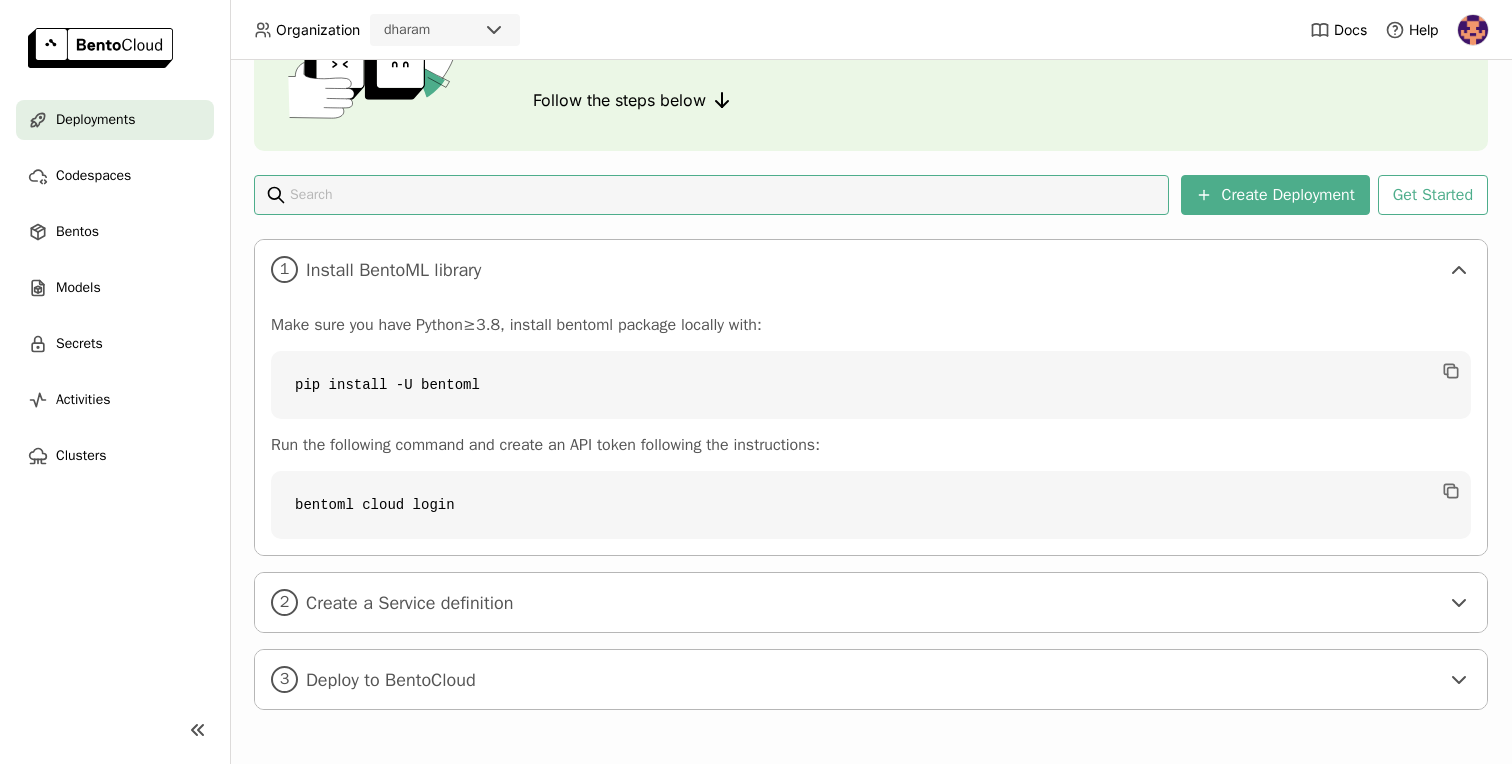 click at bounding box center (723, 195) 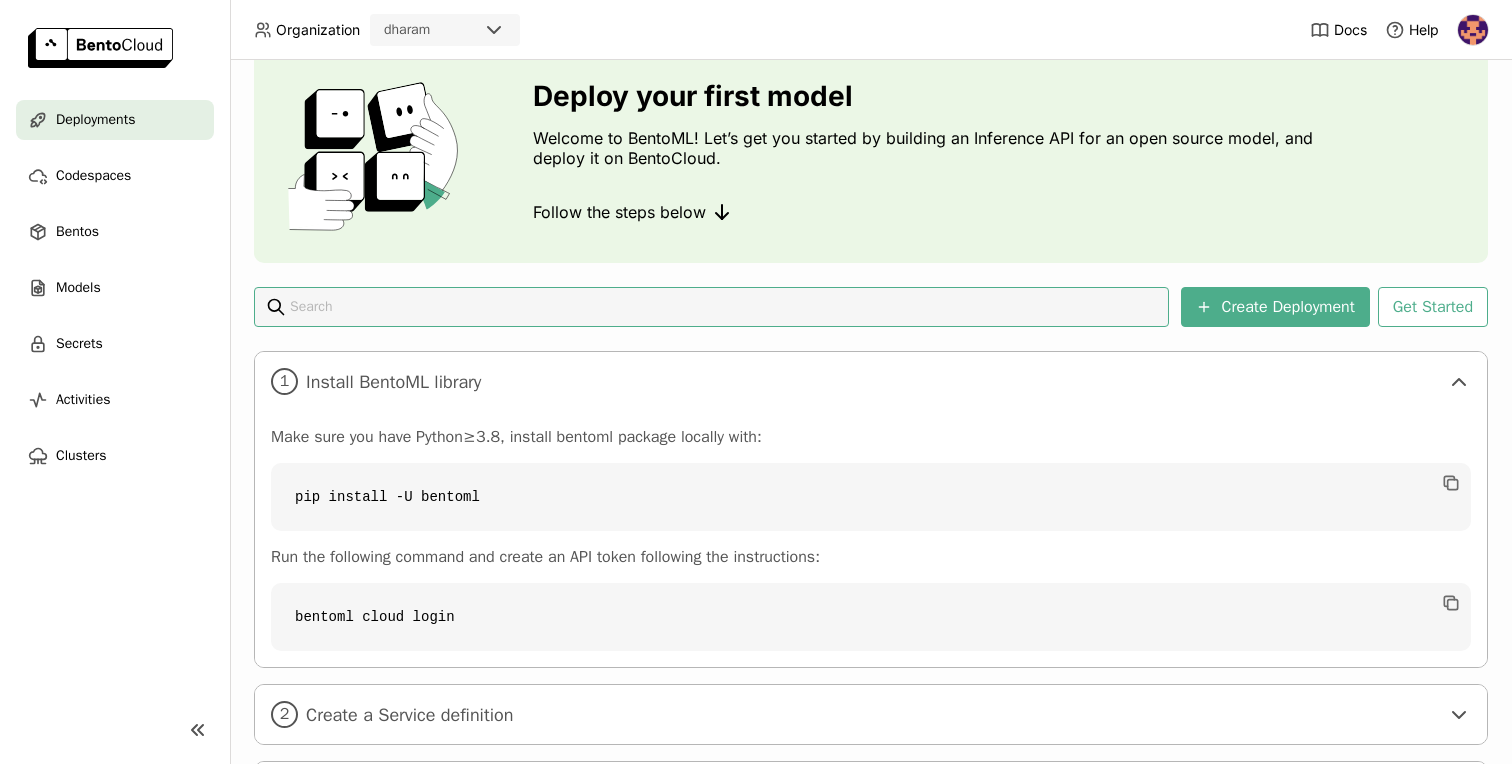 scroll, scrollTop: 0, scrollLeft: 0, axis: both 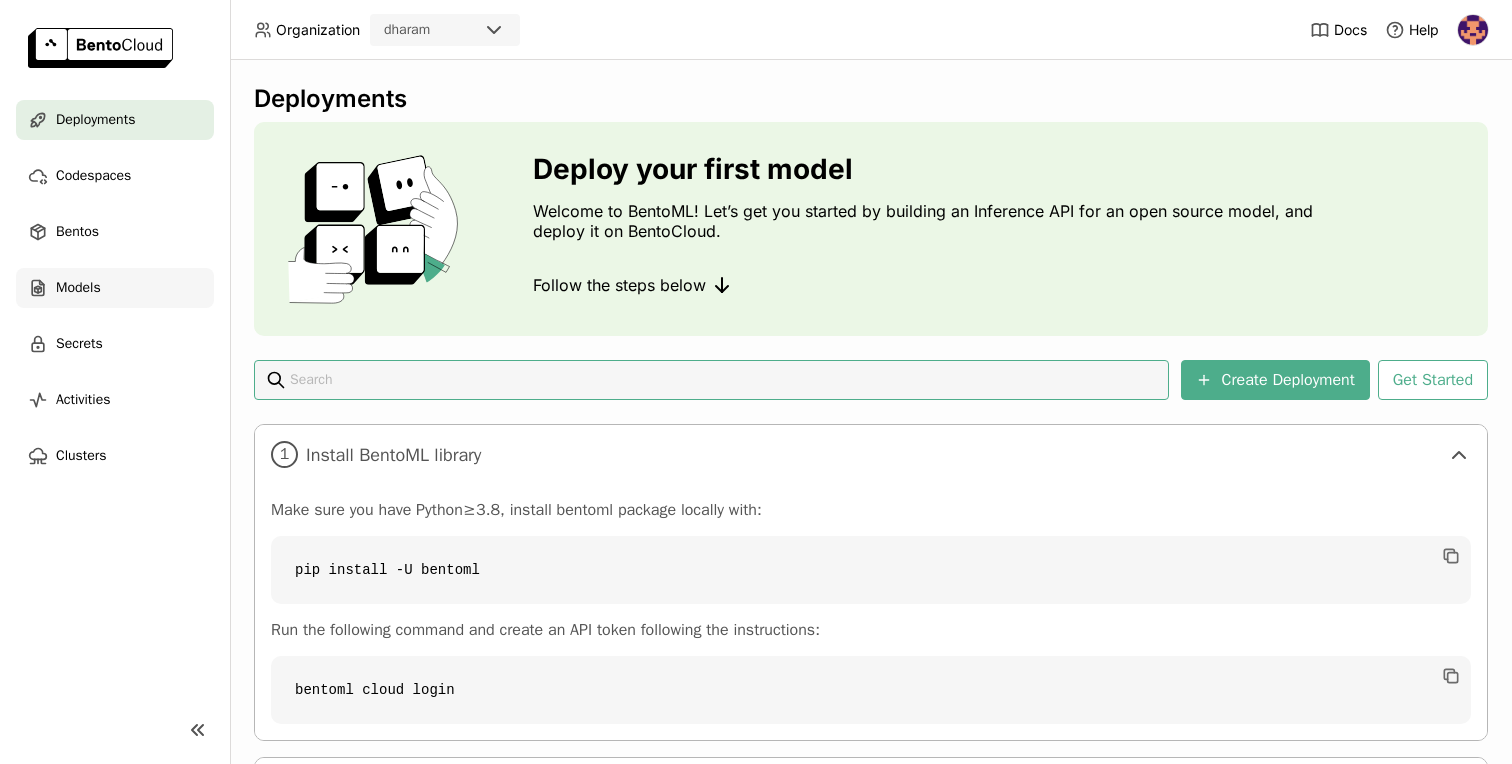 type 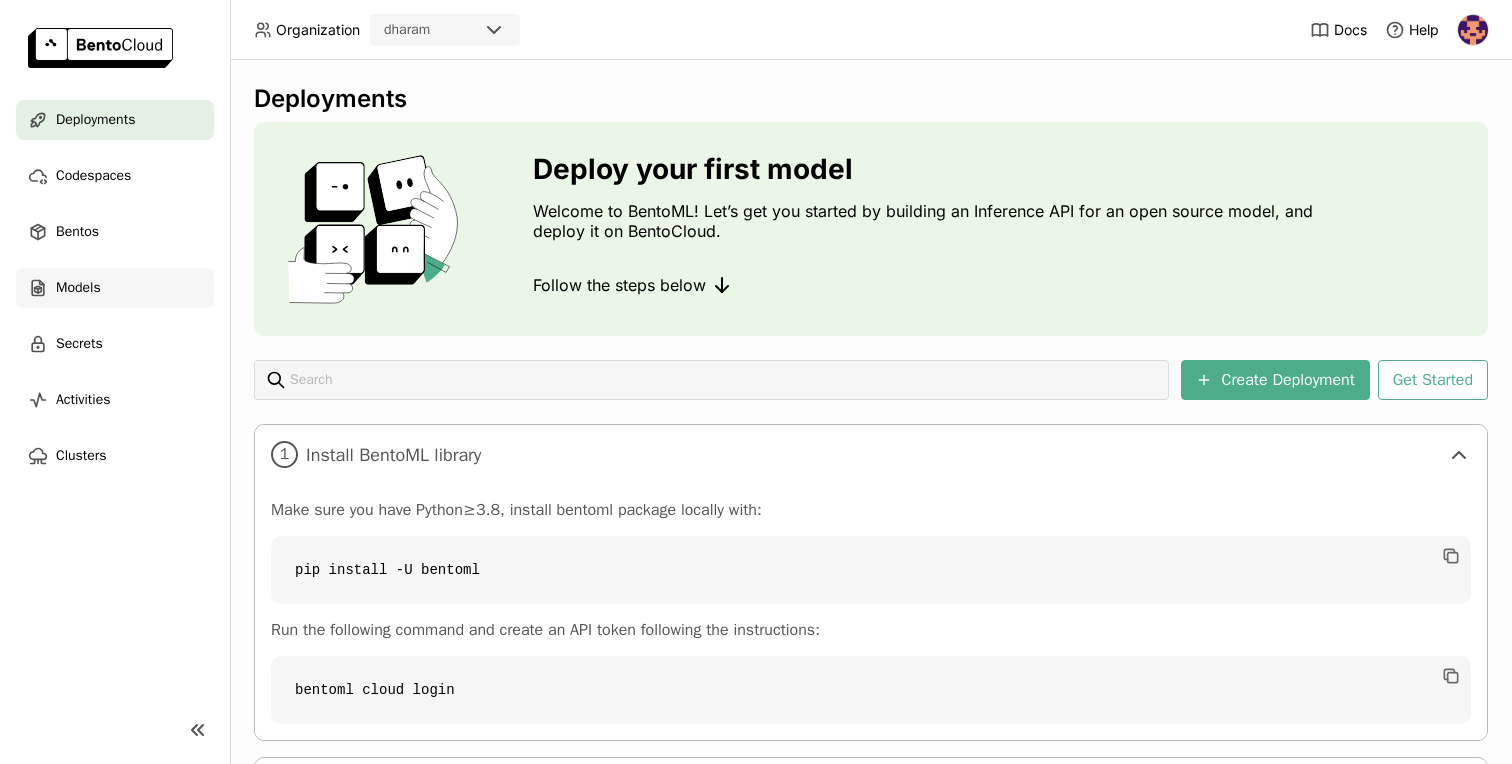 click on "Models" at bounding box center [115, 288] 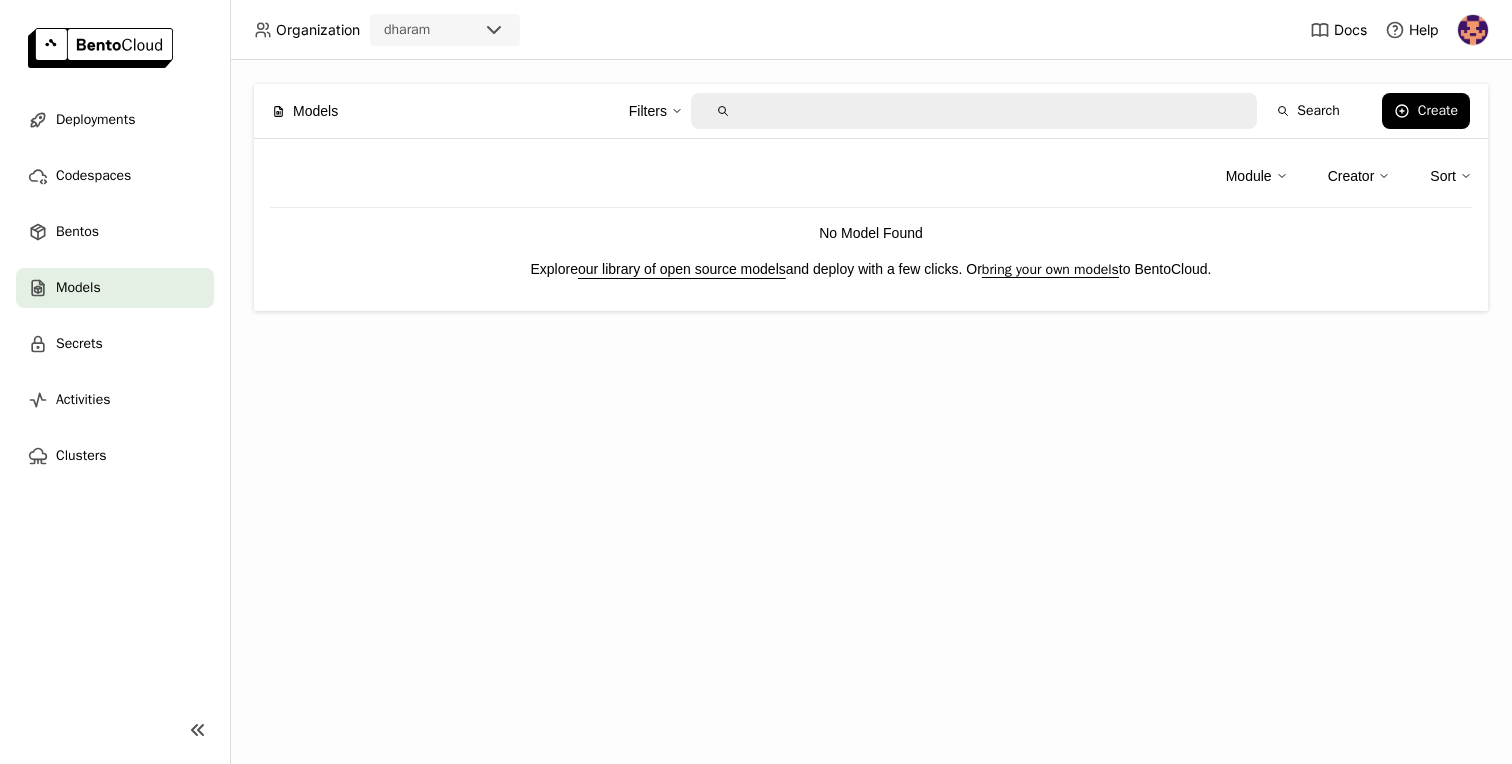 click on "Module" at bounding box center [1249, 176] 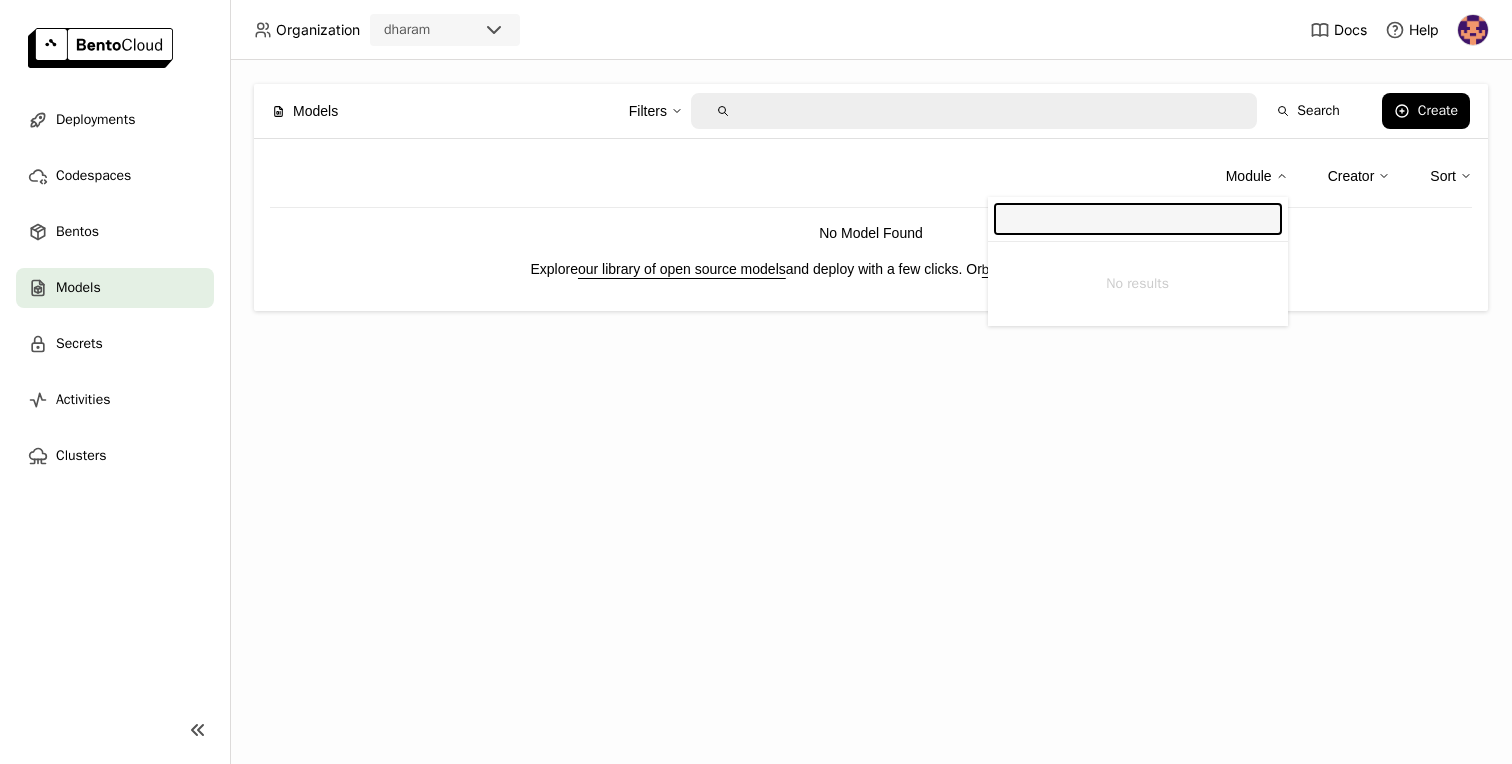 click on "Creator" at bounding box center [1351, 176] 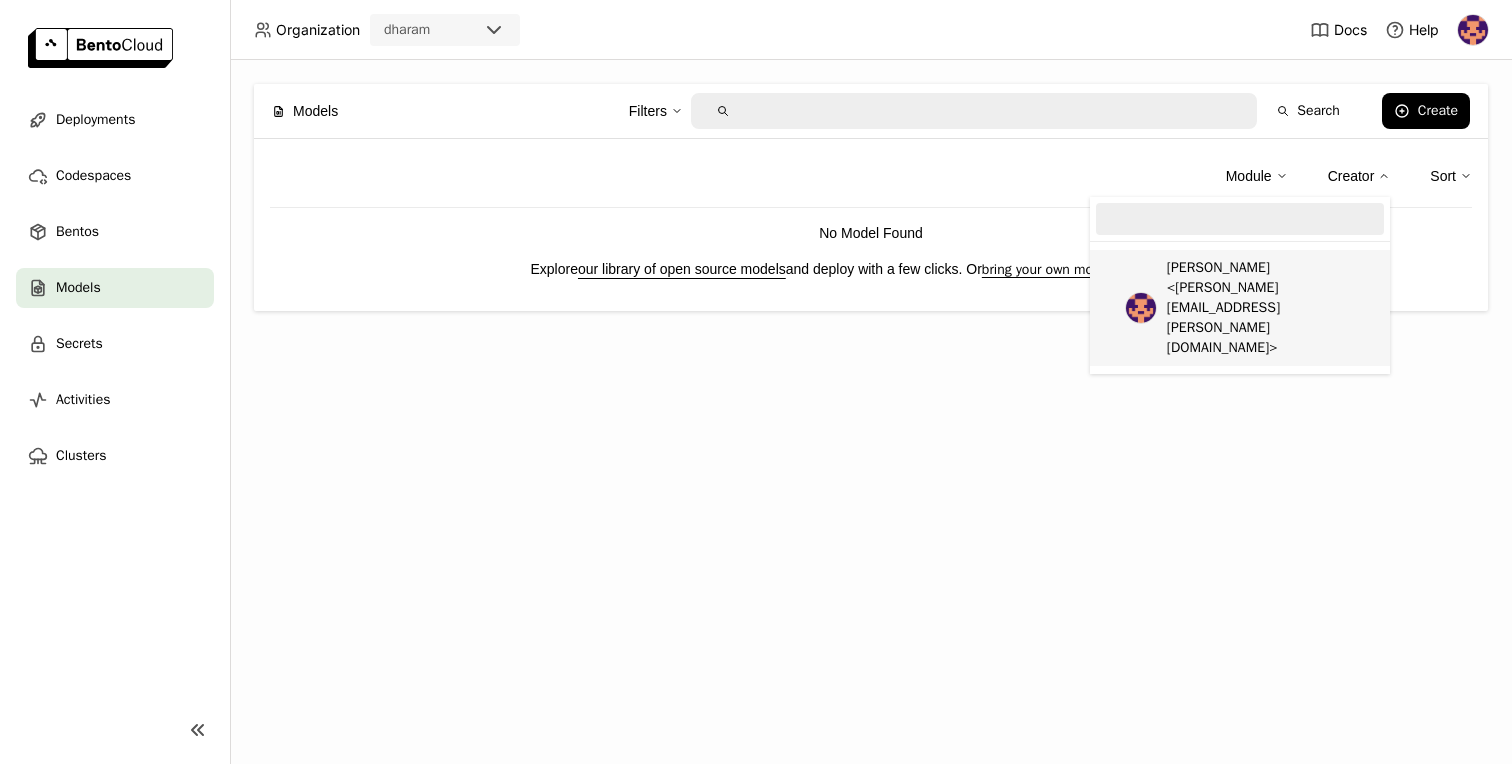 click on "[PERSON_NAME] <[PERSON_NAME][EMAIL_ADDRESS][PERSON_NAME][DOMAIN_NAME]>" at bounding box center (1271, 308) 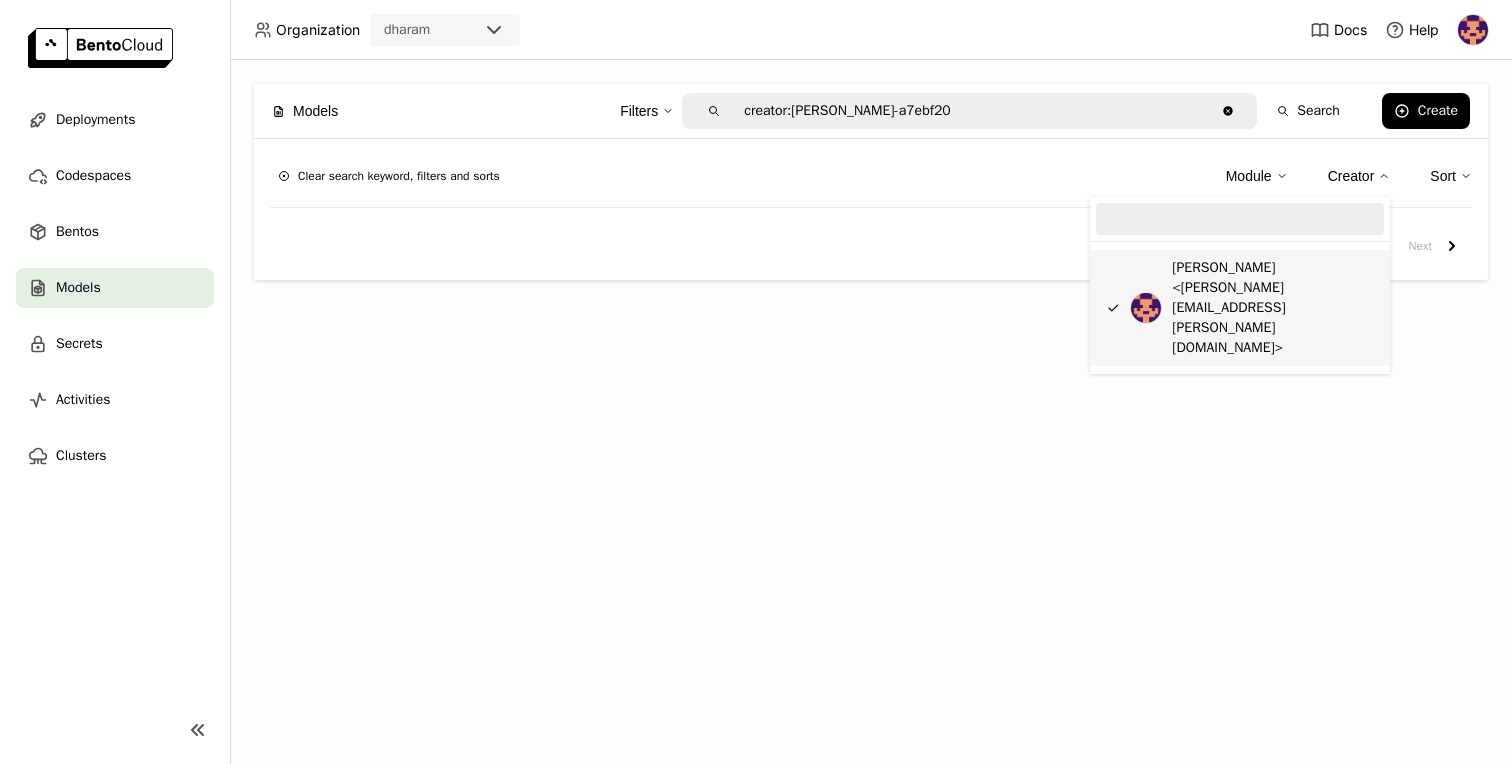 click 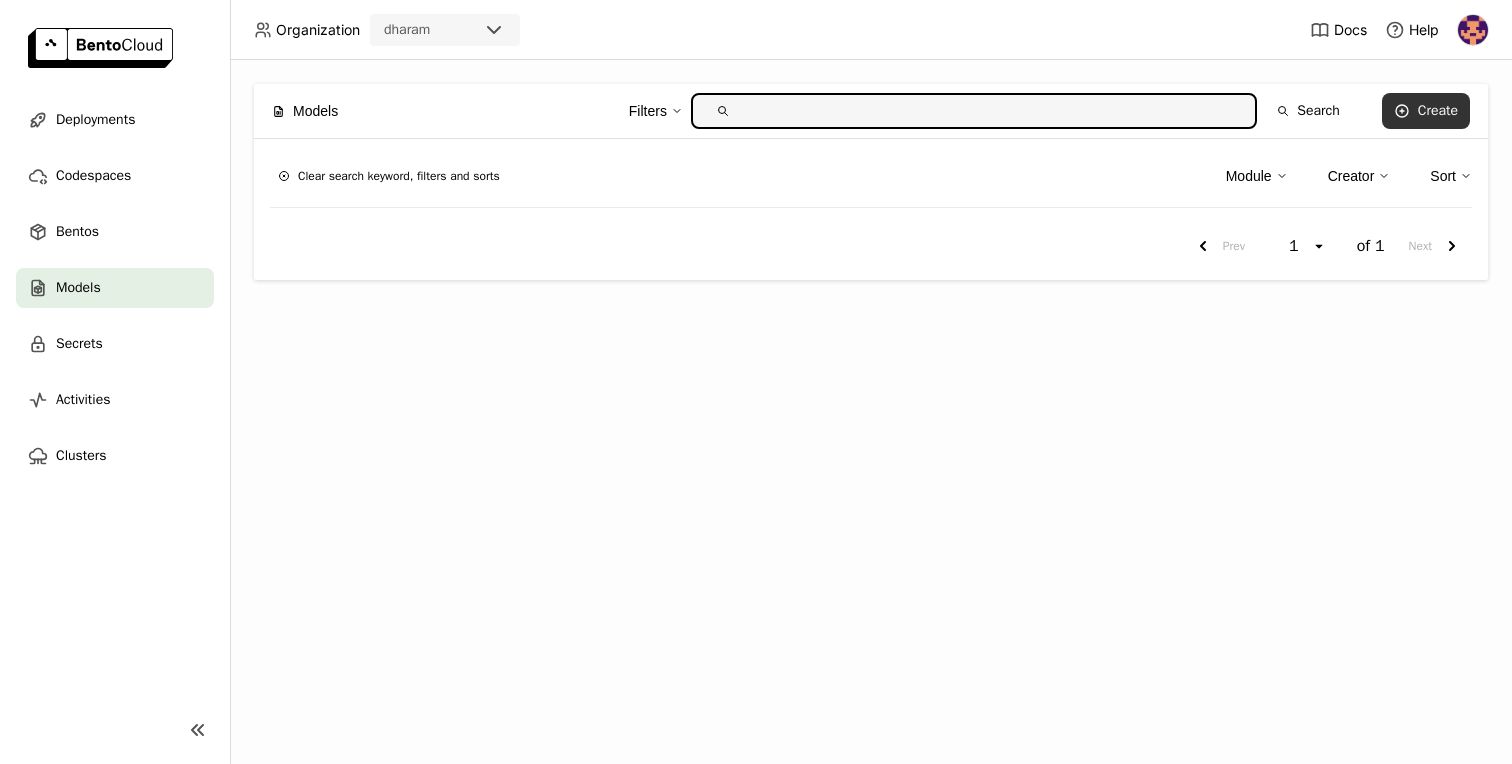 click on "Create" at bounding box center [1426, 111] 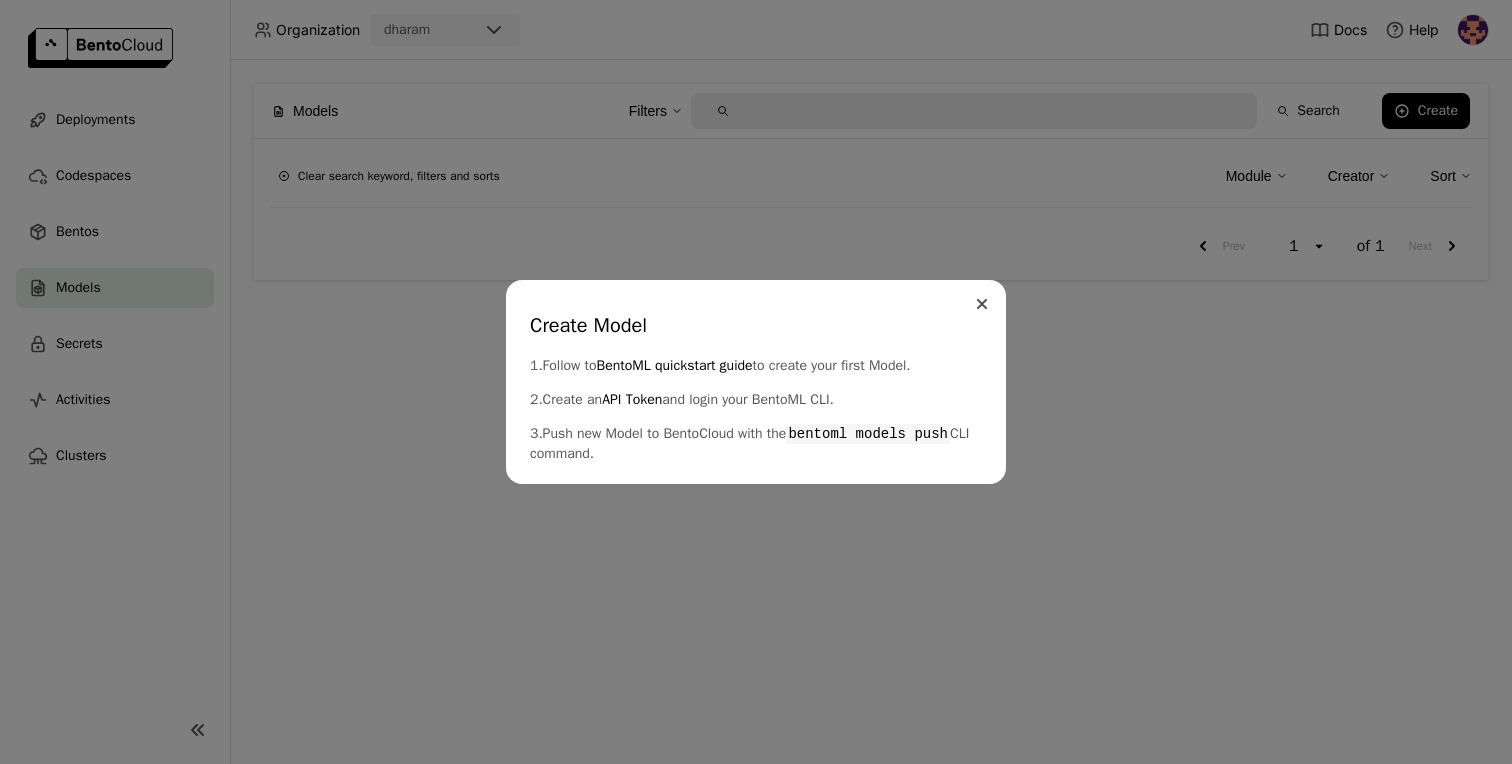 click 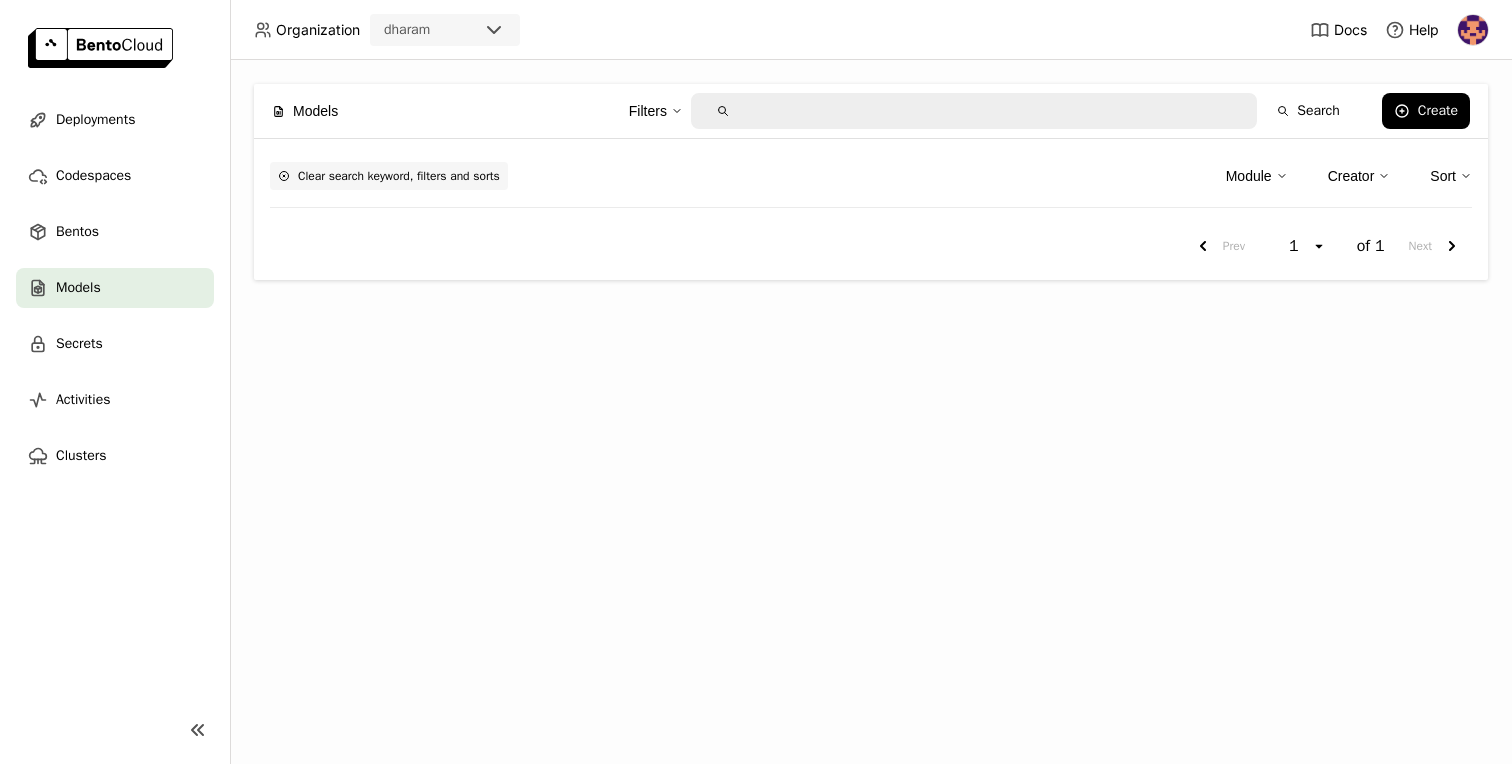click on "Clear search keyword, filters and sorts" at bounding box center (389, 176) 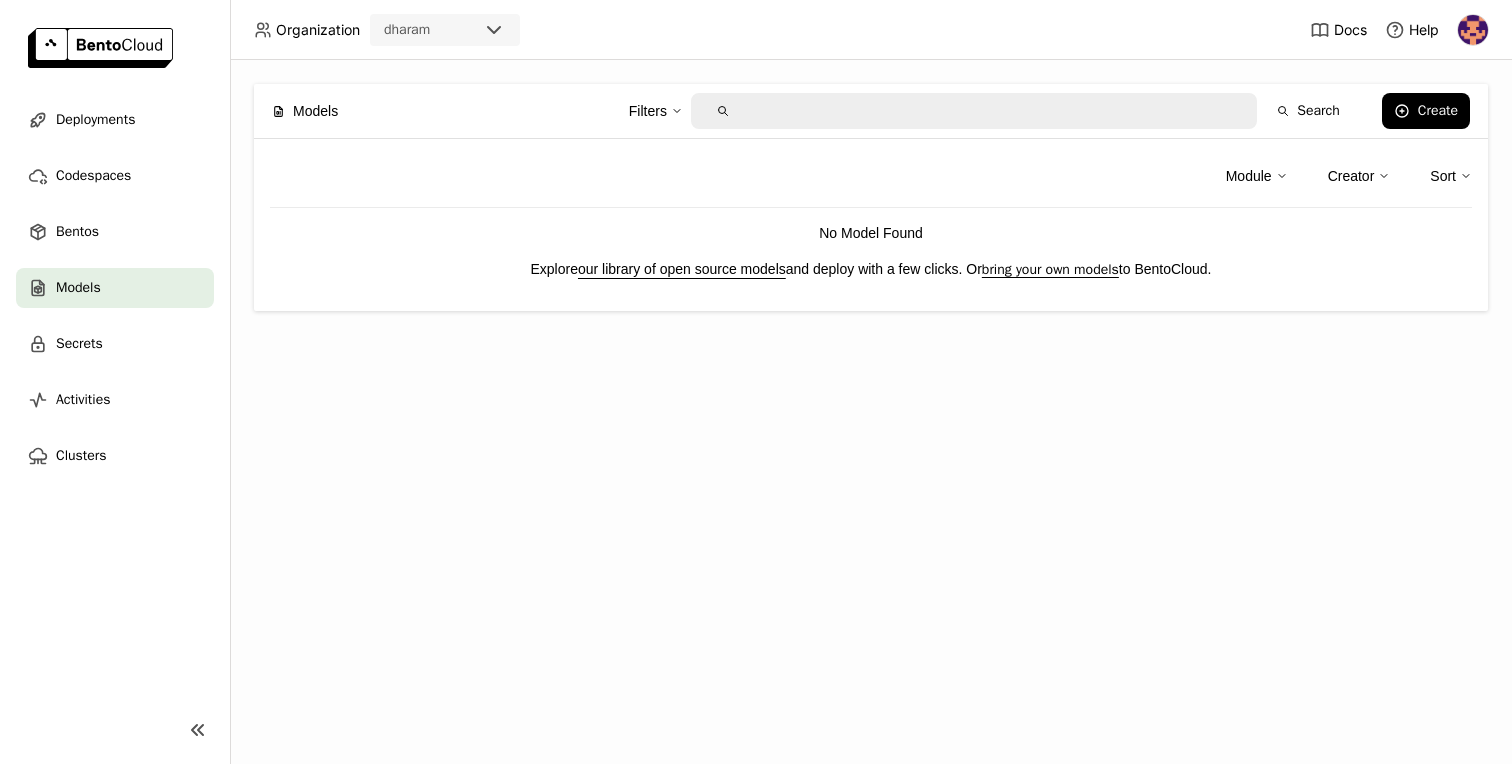 click on "Module Creator Sort No Model Found Explore  our library of open source models  and deploy with a few clicks. Or  bring your own models  to BentoCloud." at bounding box center [871, 225] 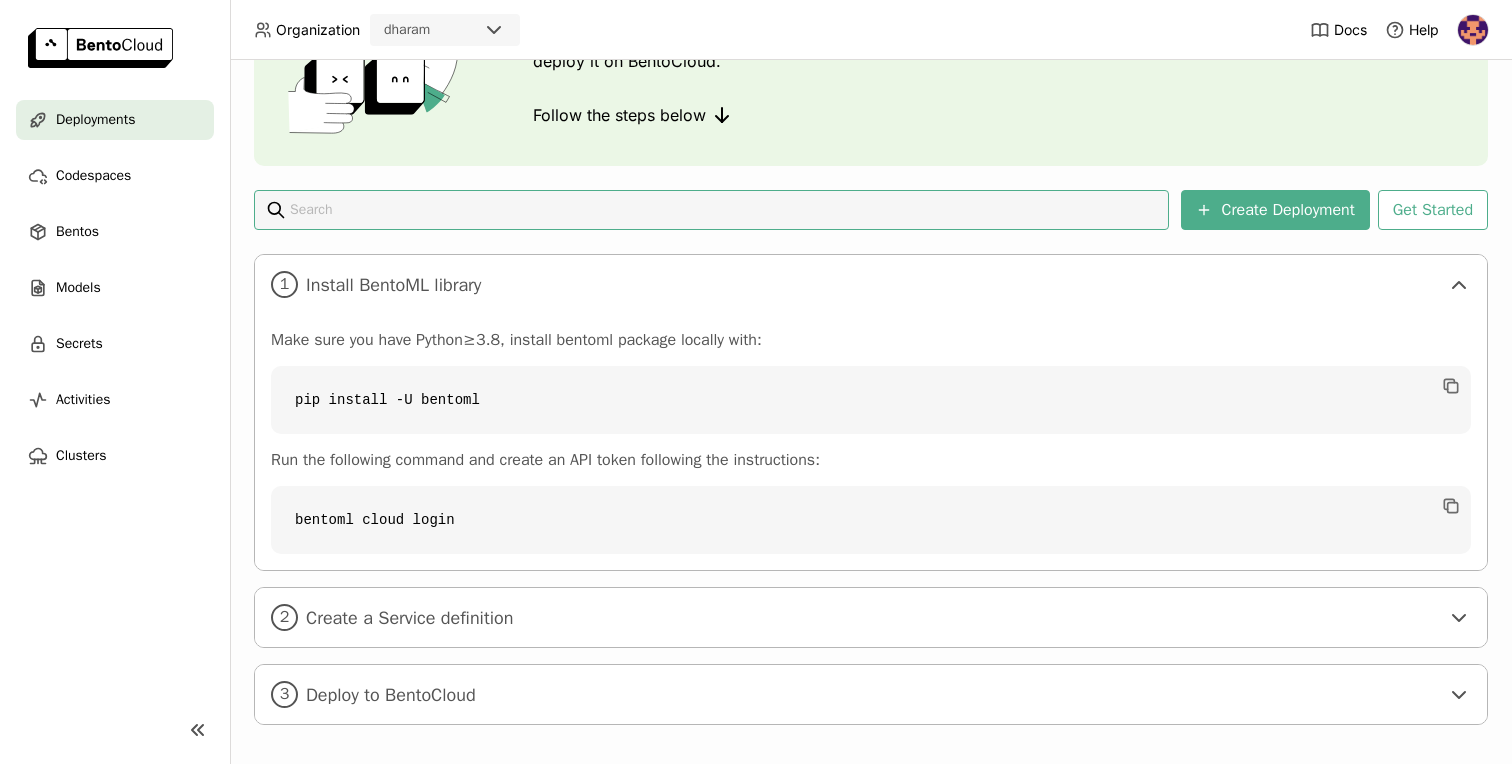 scroll, scrollTop: 185, scrollLeft: 0, axis: vertical 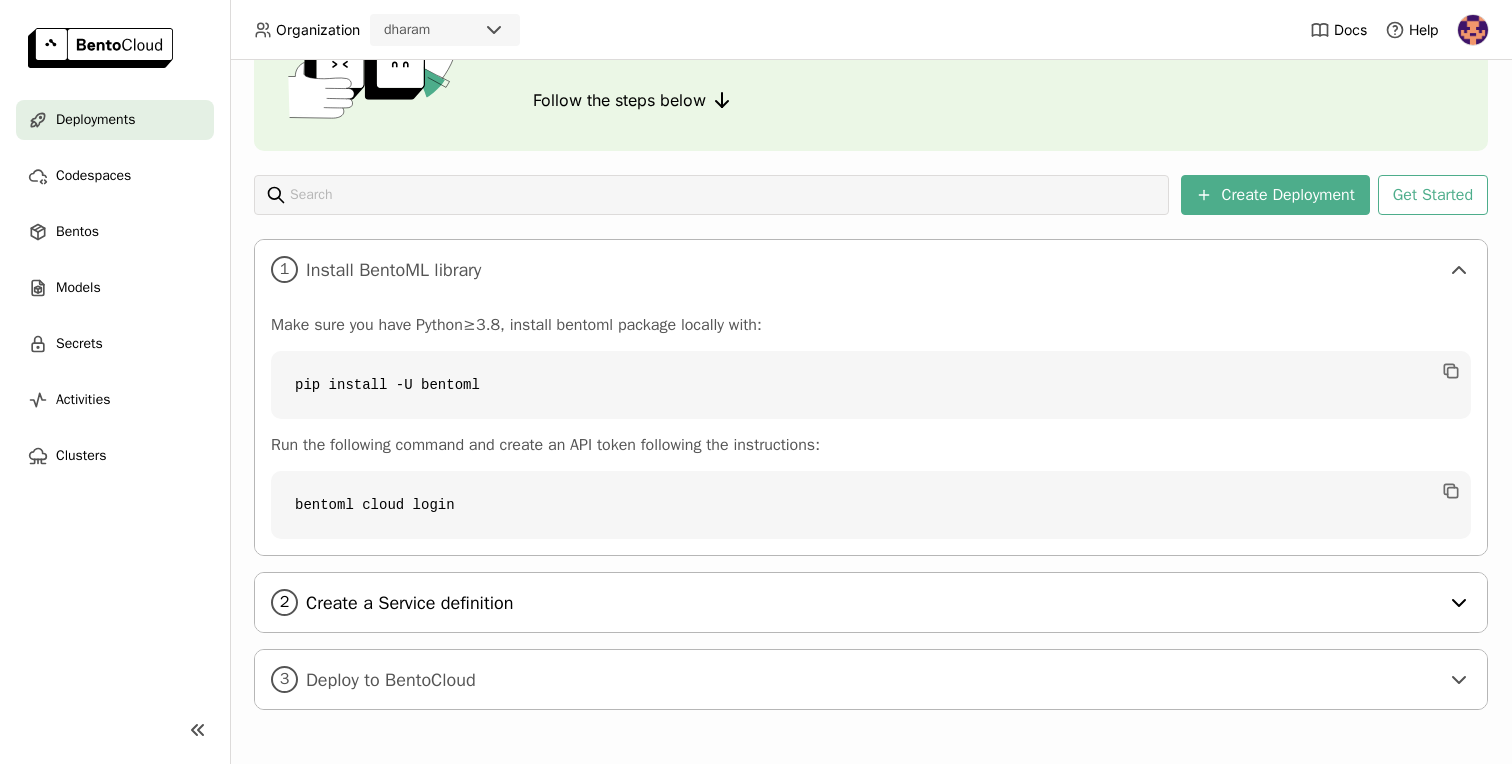 click on "Create a Service definition" at bounding box center [872, 603] 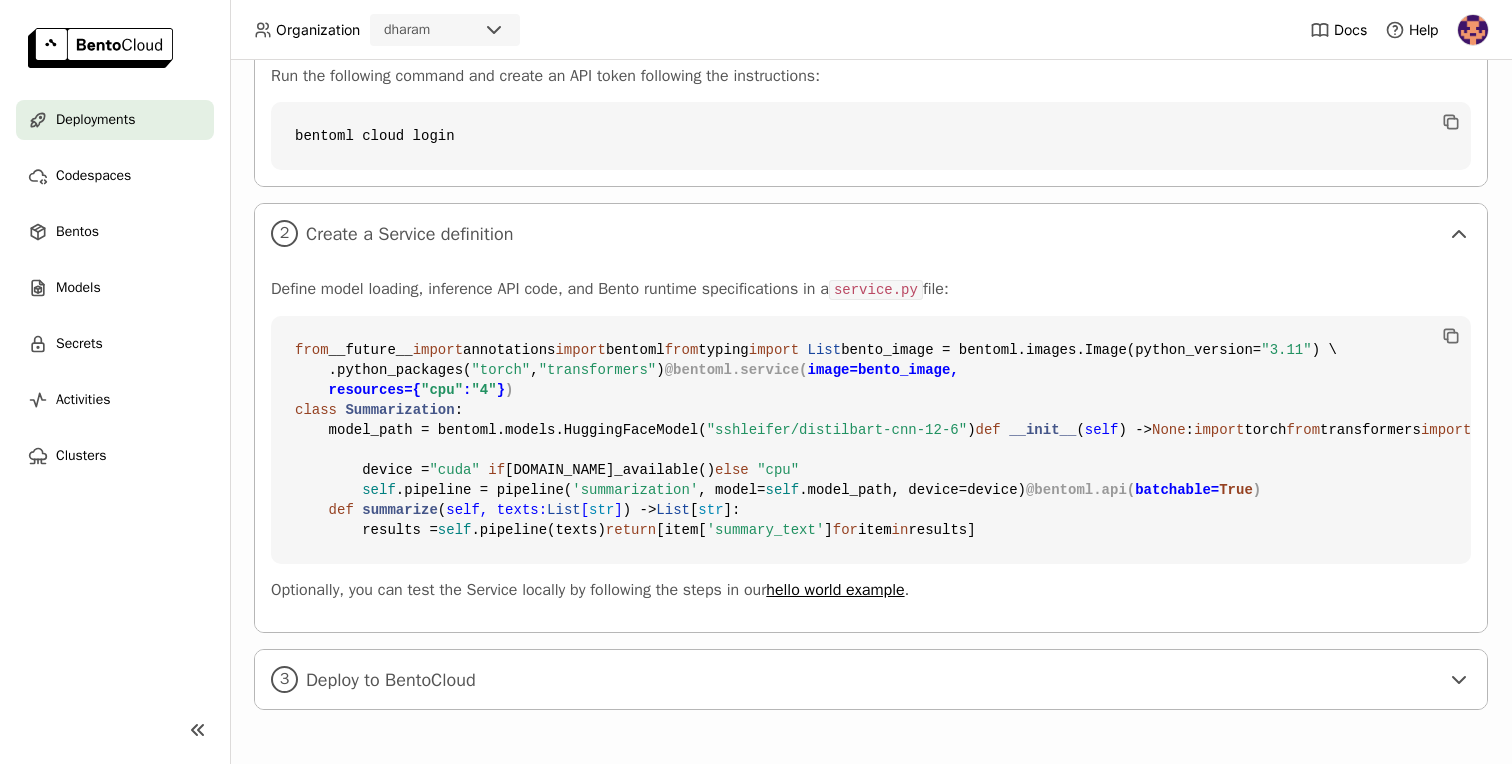 scroll, scrollTop: 914, scrollLeft: 0, axis: vertical 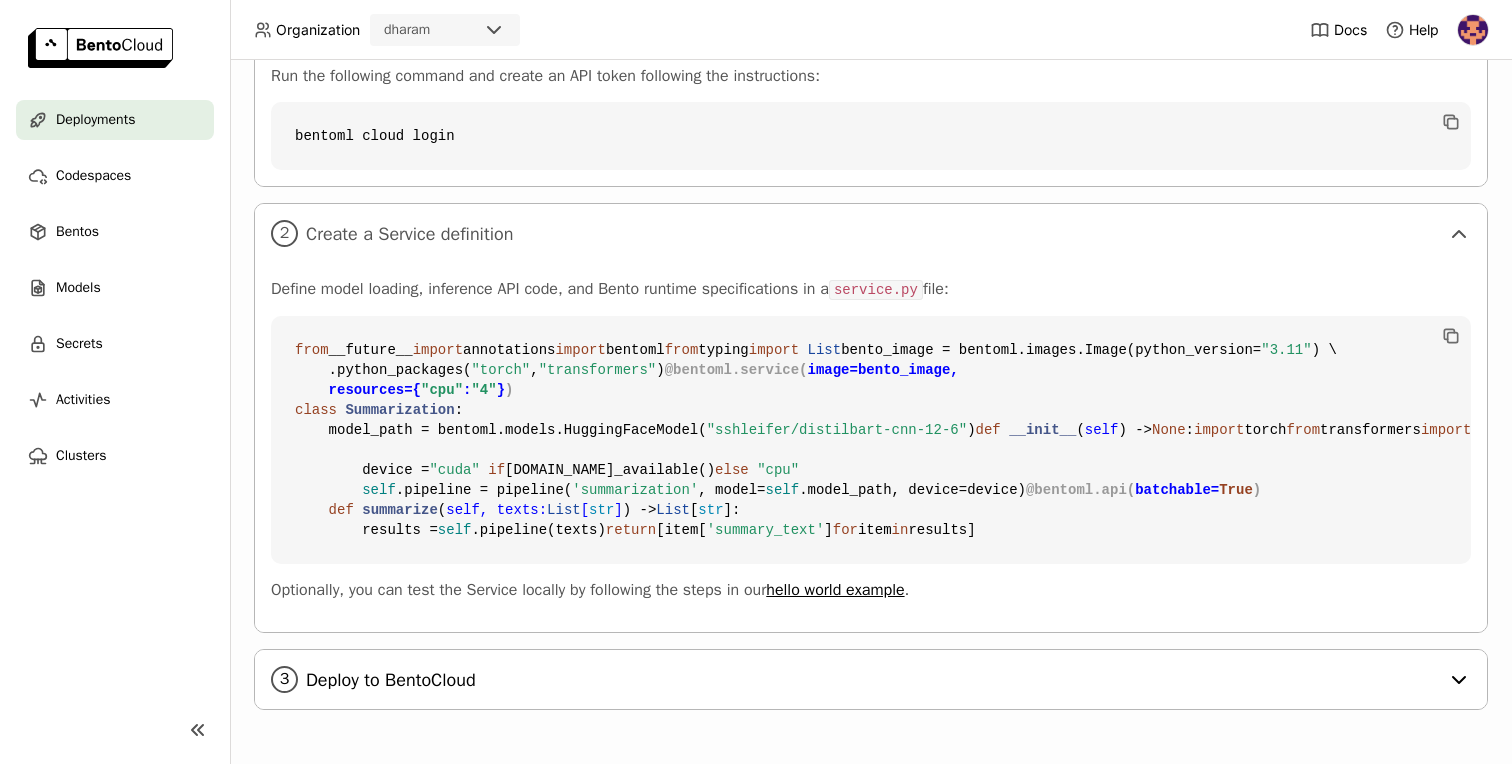 click on "Deploy to BentoCloud" at bounding box center [872, 680] 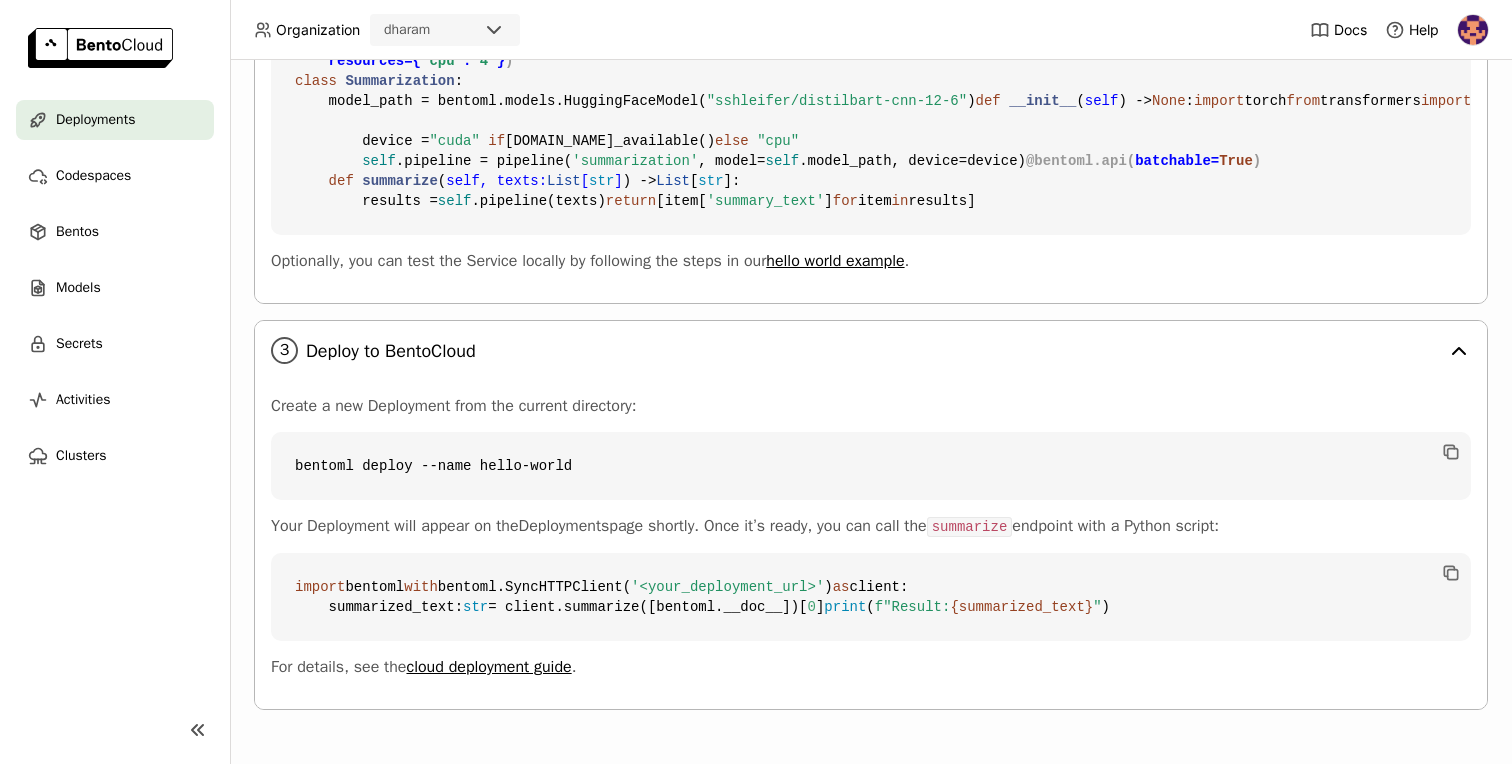 scroll, scrollTop: 679, scrollLeft: 0, axis: vertical 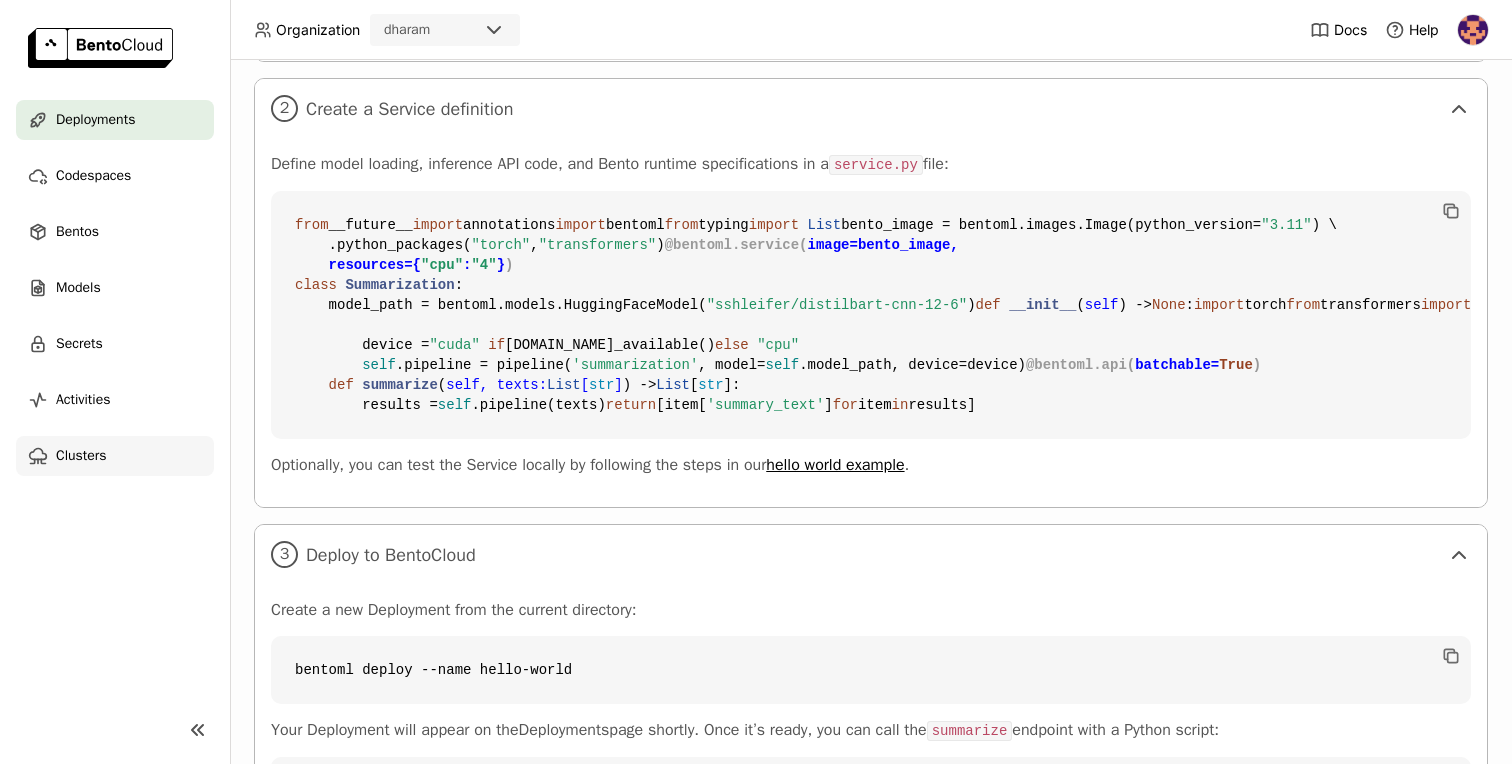 click on "Clusters" at bounding box center [115, 456] 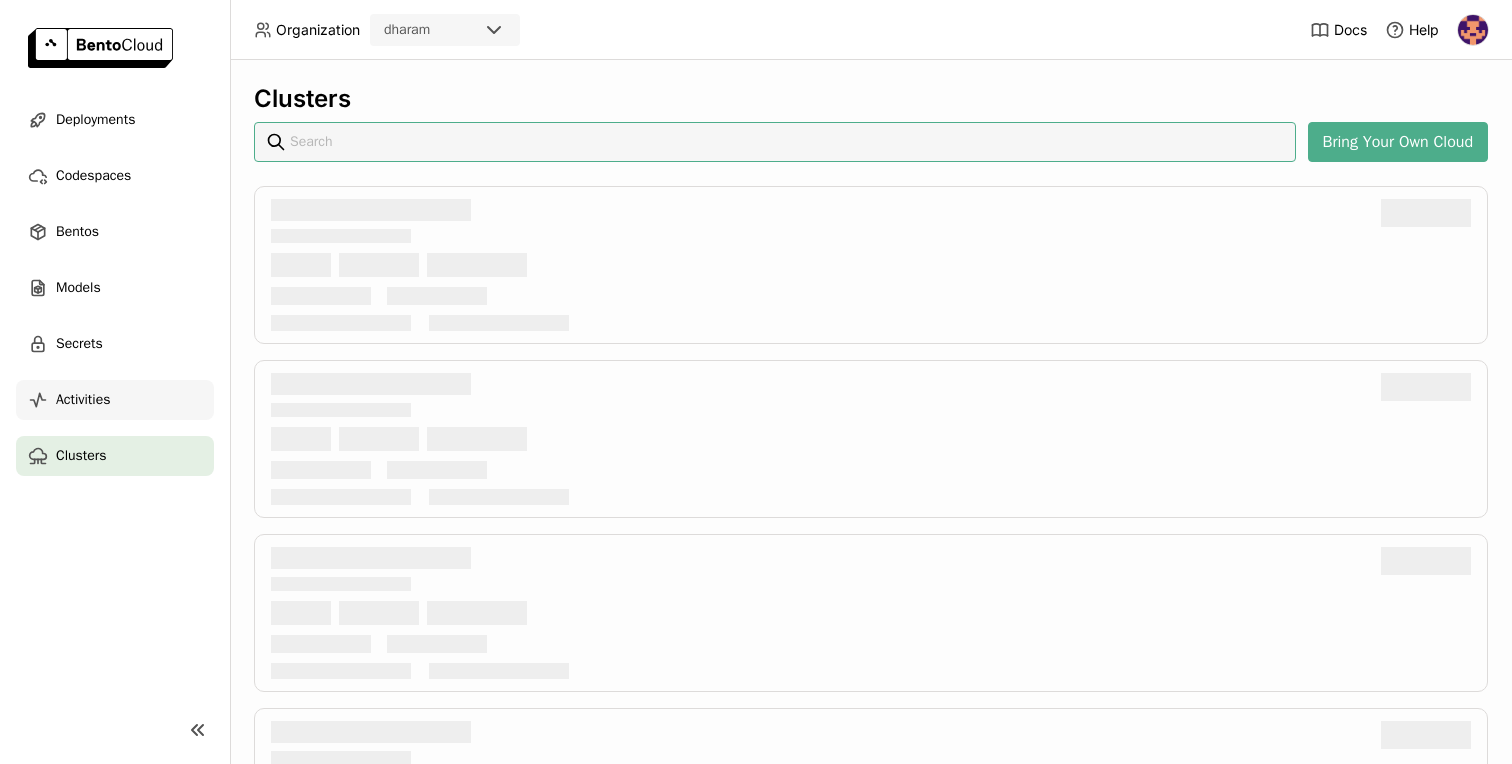 click on "Activities" at bounding box center (115, 400) 